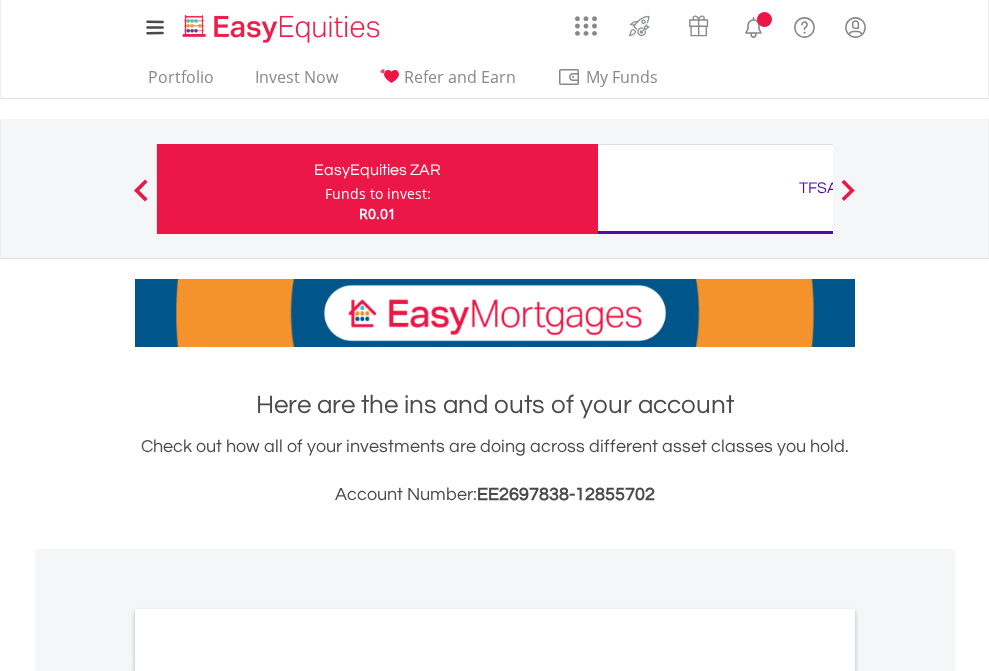 scroll, scrollTop: 0, scrollLeft: 0, axis: both 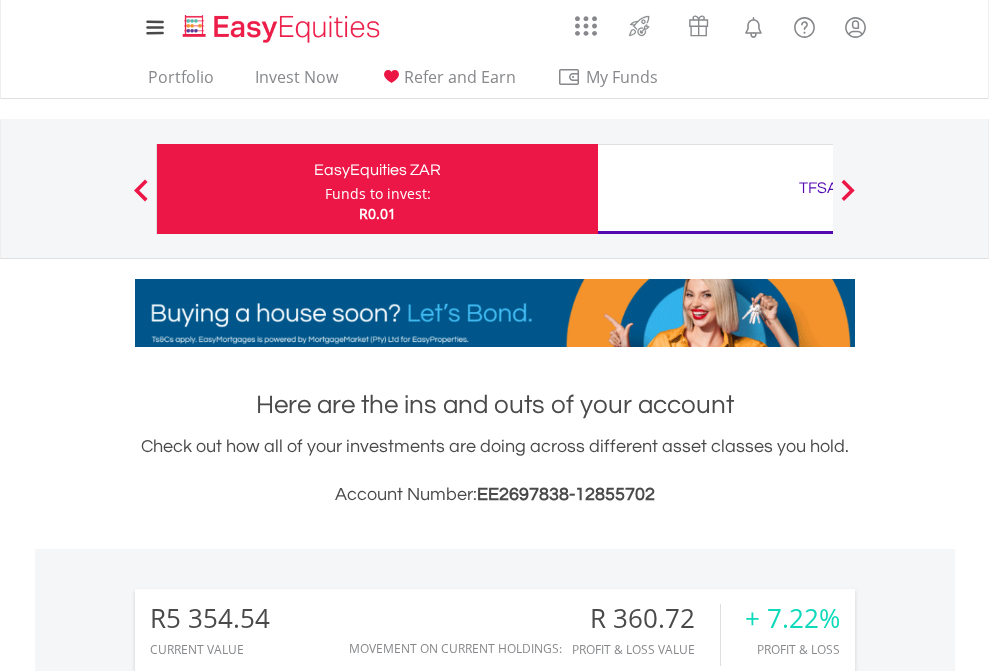click on "Funds to invest:" at bounding box center (378, 194) 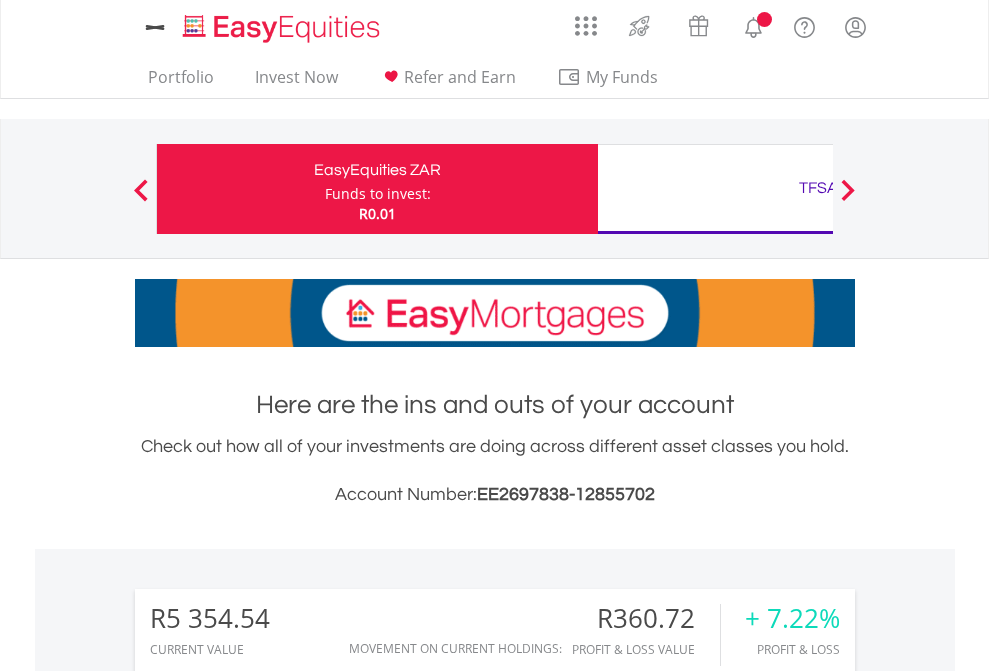scroll, scrollTop: 0, scrollLeft: 0, axis: both 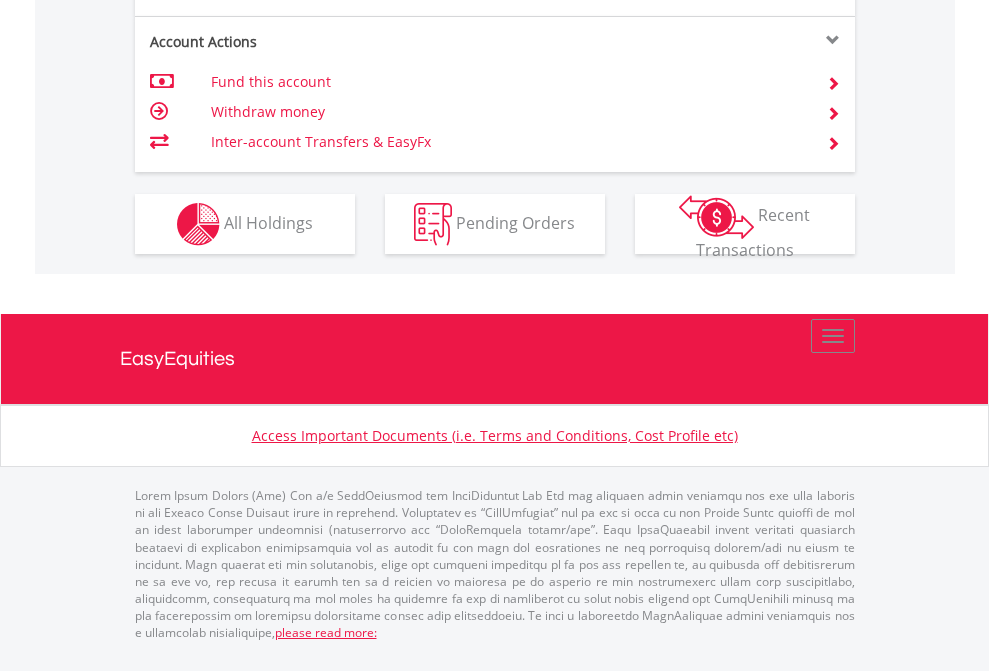 click on "Investment types" at bounding box center (706, -337) 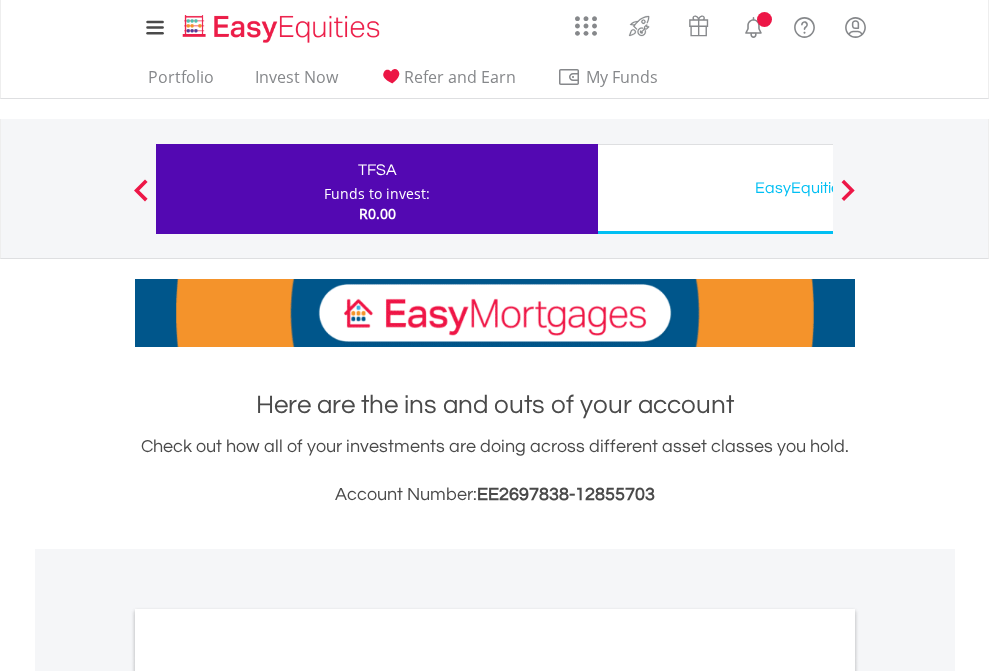 scroll, scrollTop: 0, scrollLeft: 0, axis: both 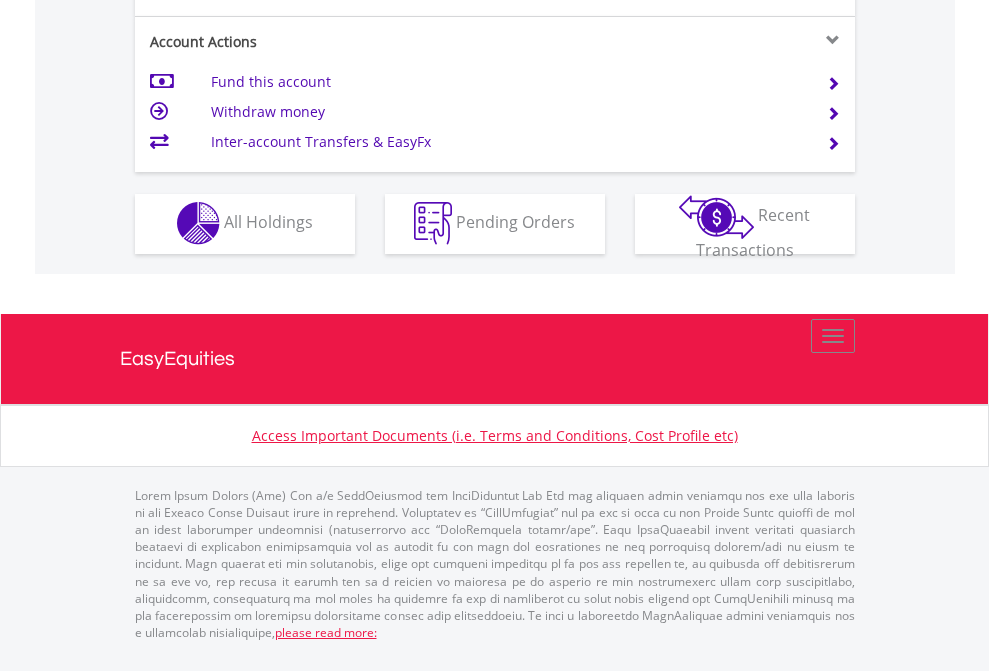 click on "Investment types" at bounding box center (706, -353) 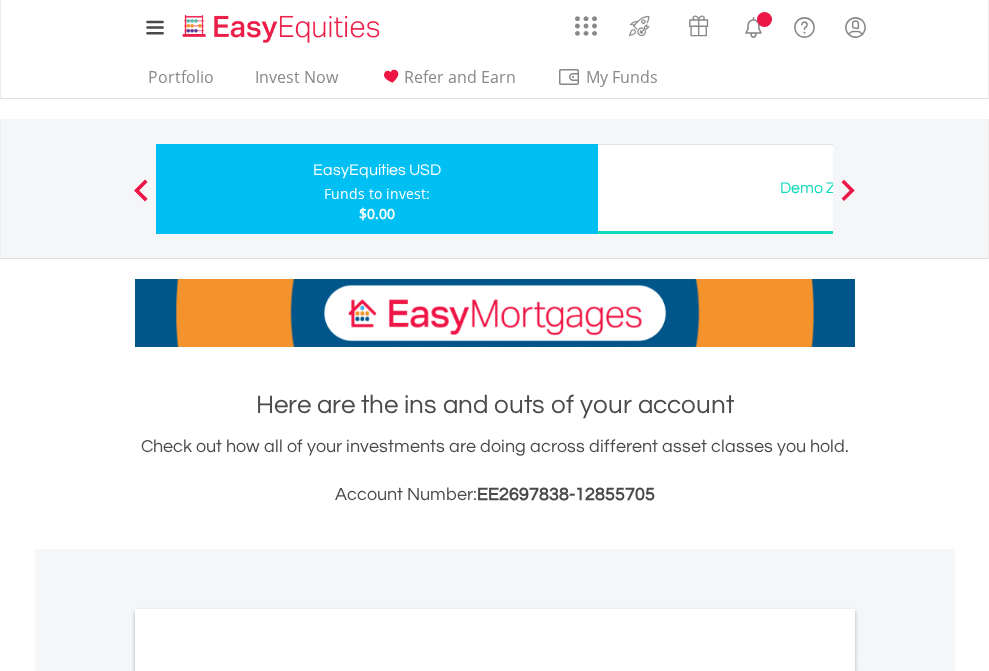 scroll, scrollTop: 0, scrollLeft: 0, axis: both 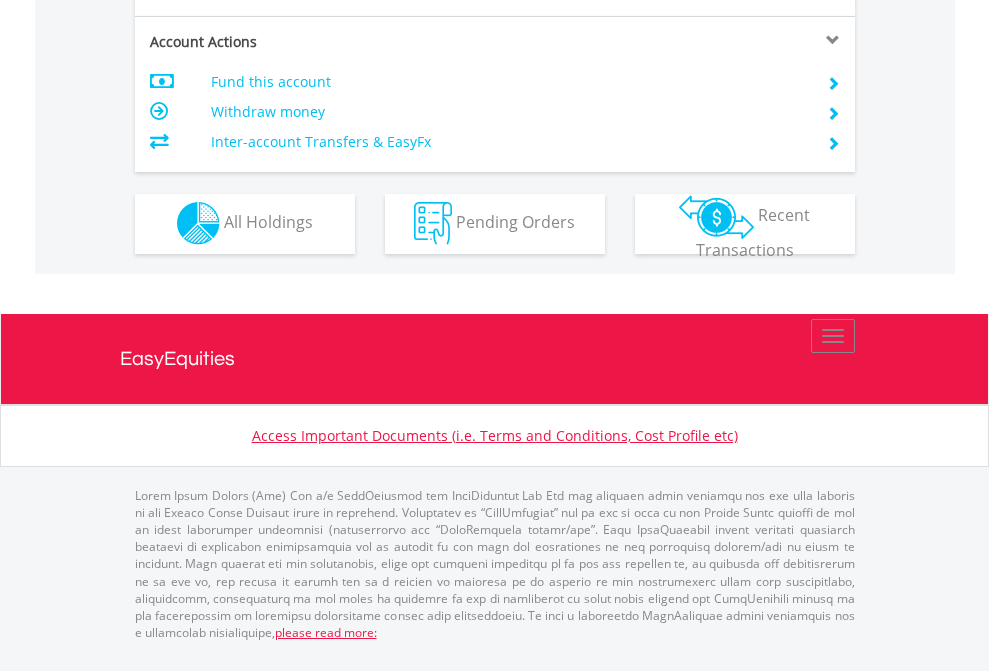 click on "Investment types" at bounding box center (706, -353) 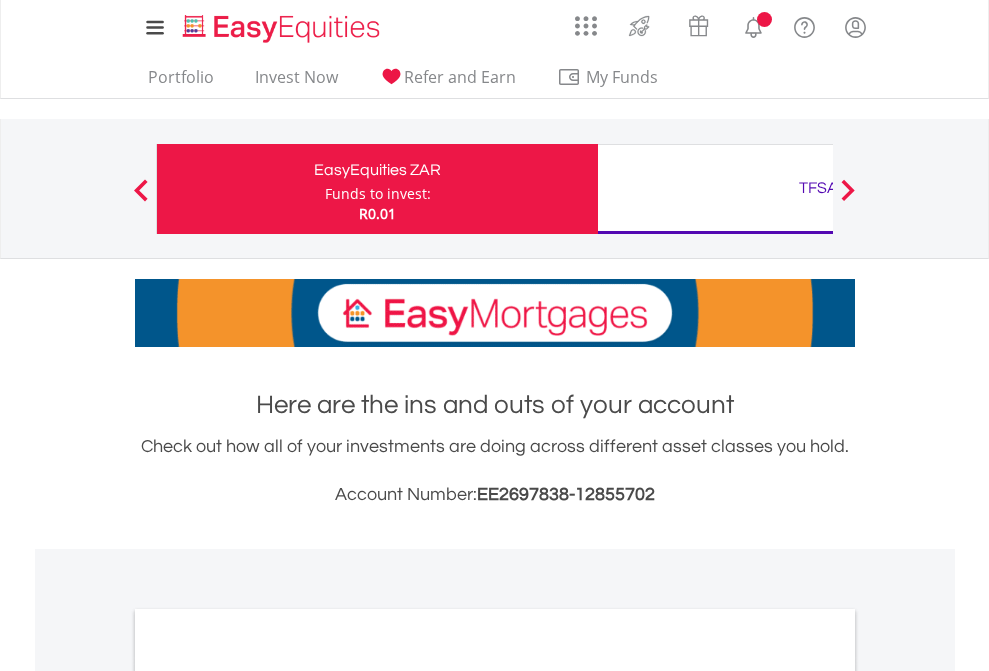 scroll, scrollTop: 0, scrollLeft: 0, axis: both 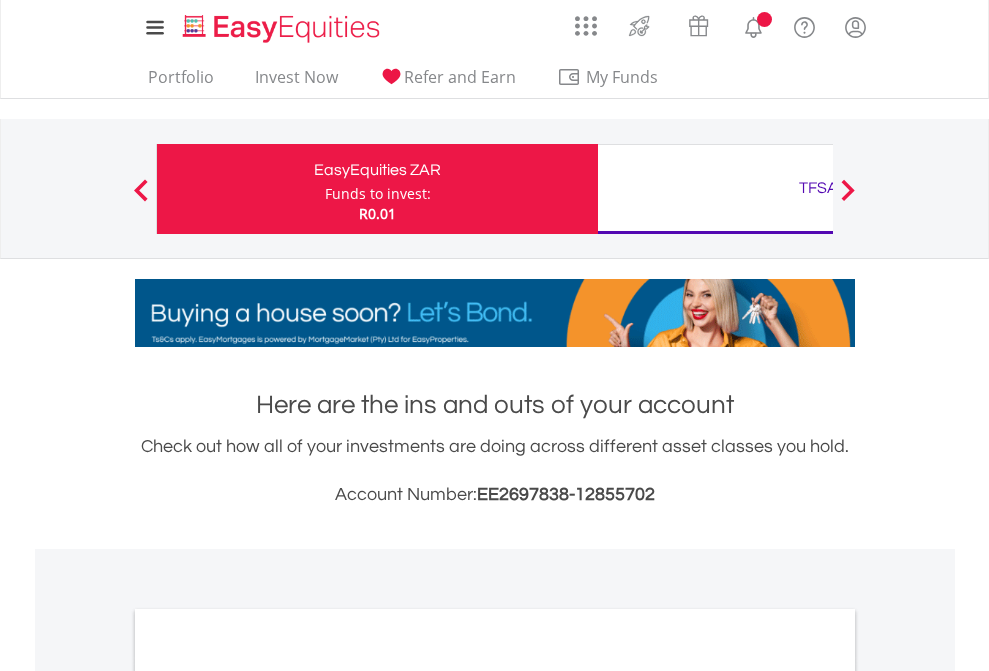 click on "All Holdings" at bounding box center (268, 1096) 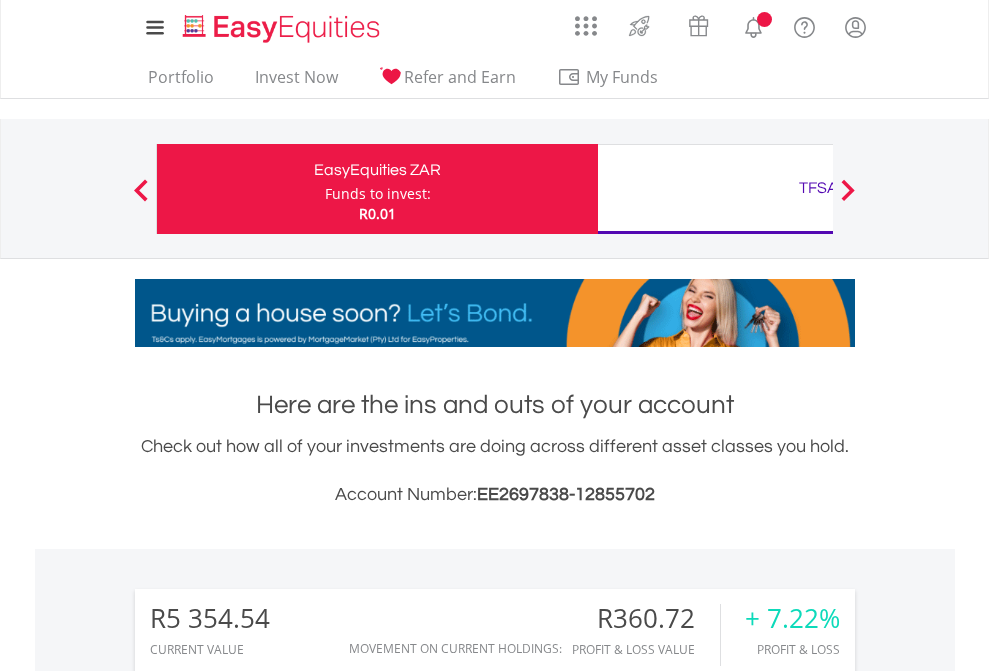 scroll, scrollTop: 1493, scrollLeft: 0, axis: vertical 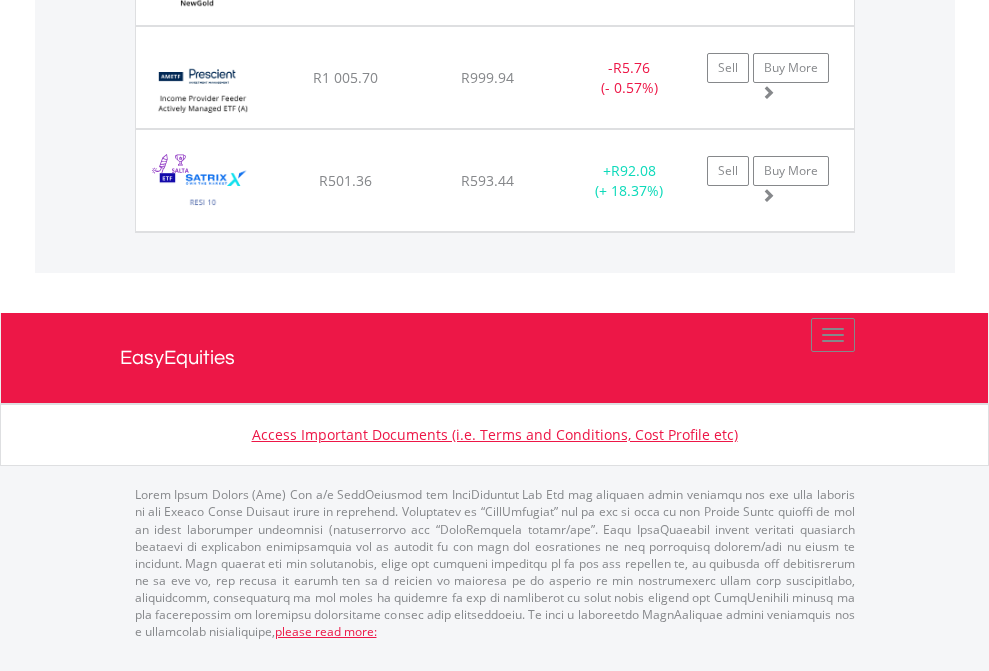 click on "TFSA" at bounding box center [818, -1648] 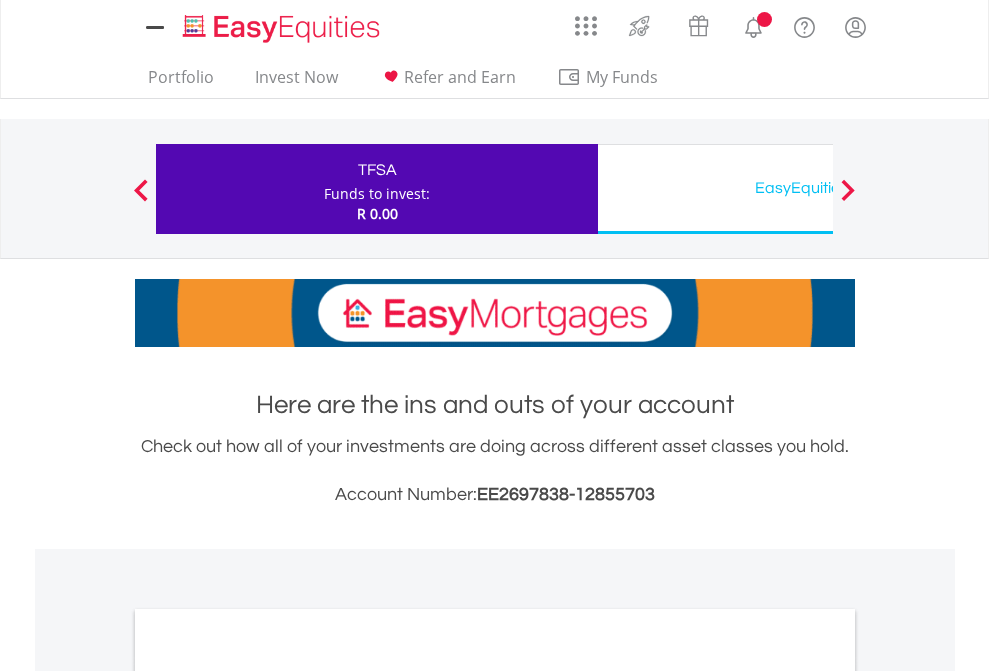 scroll, scrollTop: 0, scrollLeft: 0, axis: both 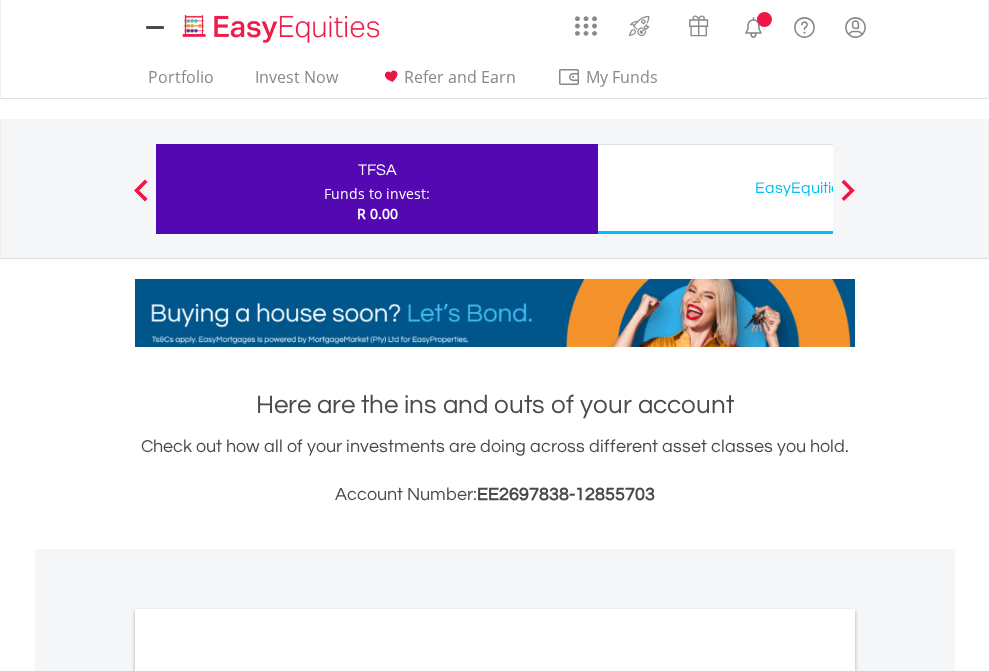 click on "All Holdings" at bounding box center (268, 1096) 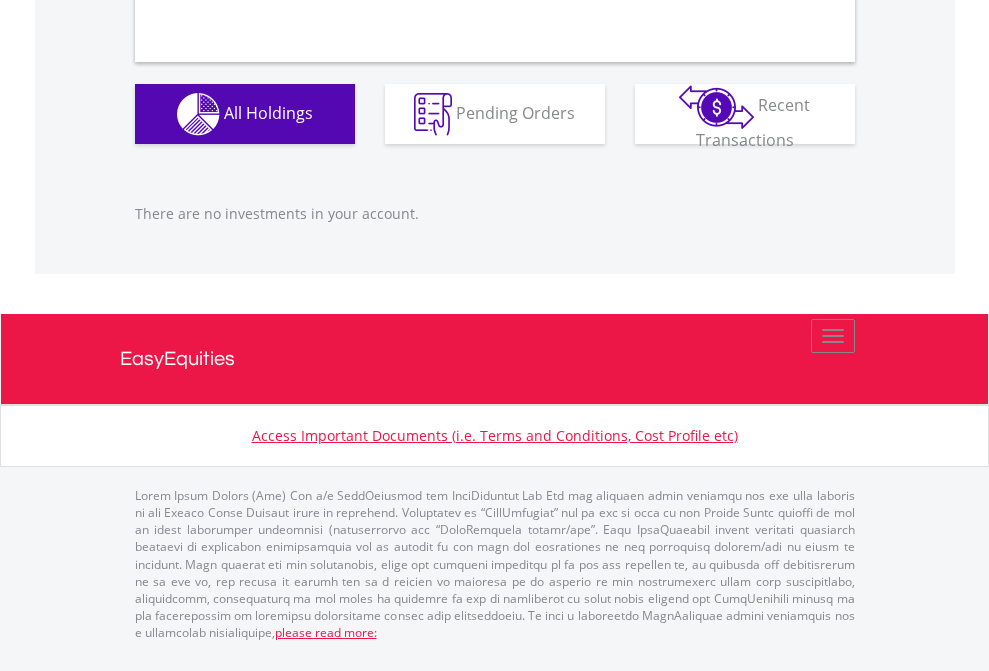 scroll, scrollTop: 1980, scrollLeft: 0, axis: vertical 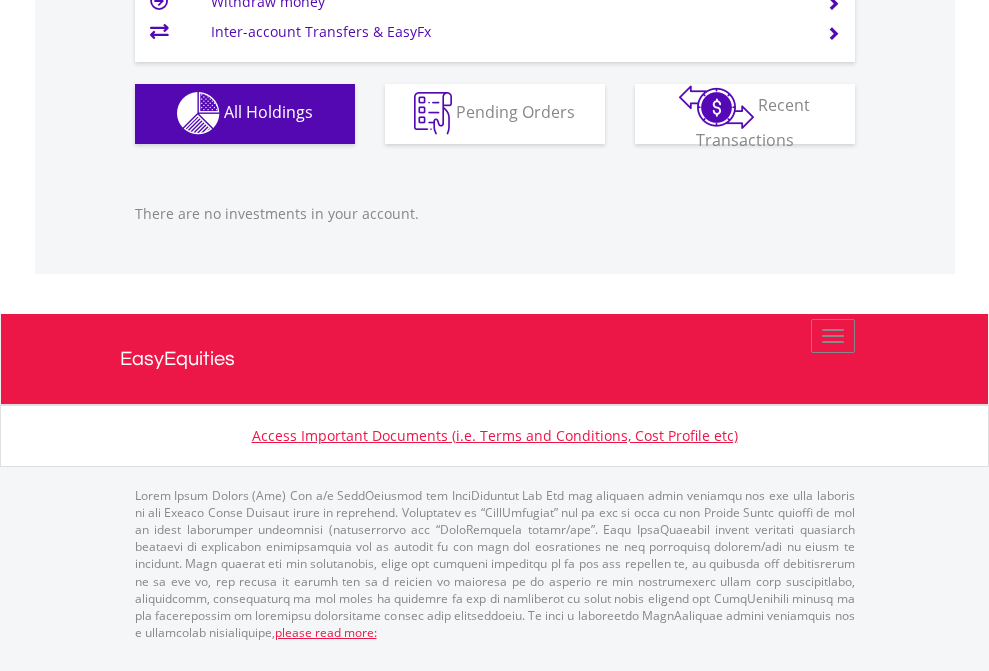 click on "EasyEquities USD" at bounding box center [818, -1142] 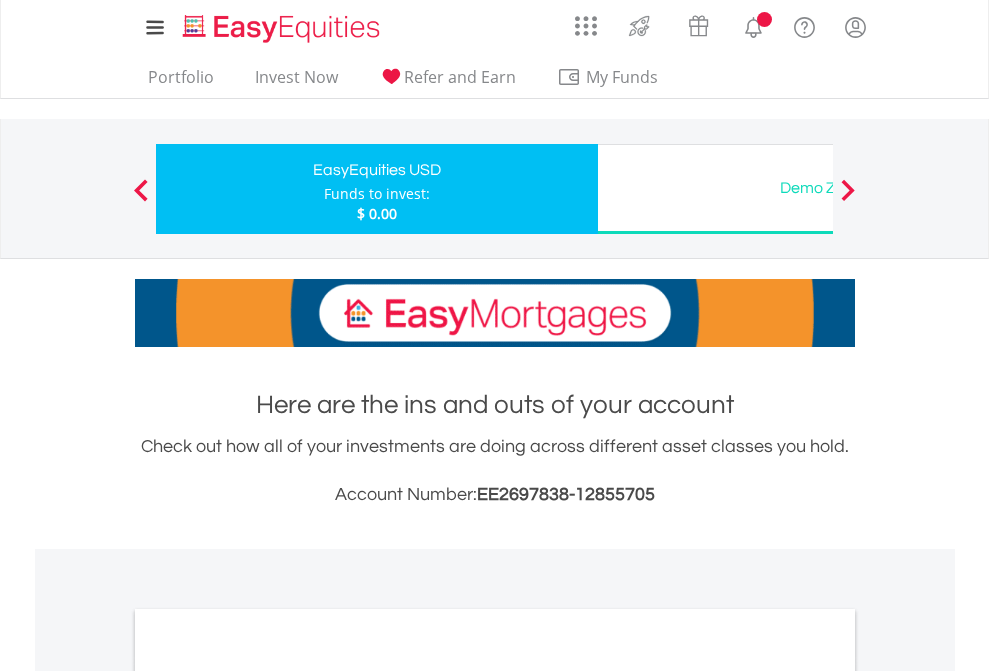 scroll, scrollTop: 0, scrollLeft: 0, axis: both 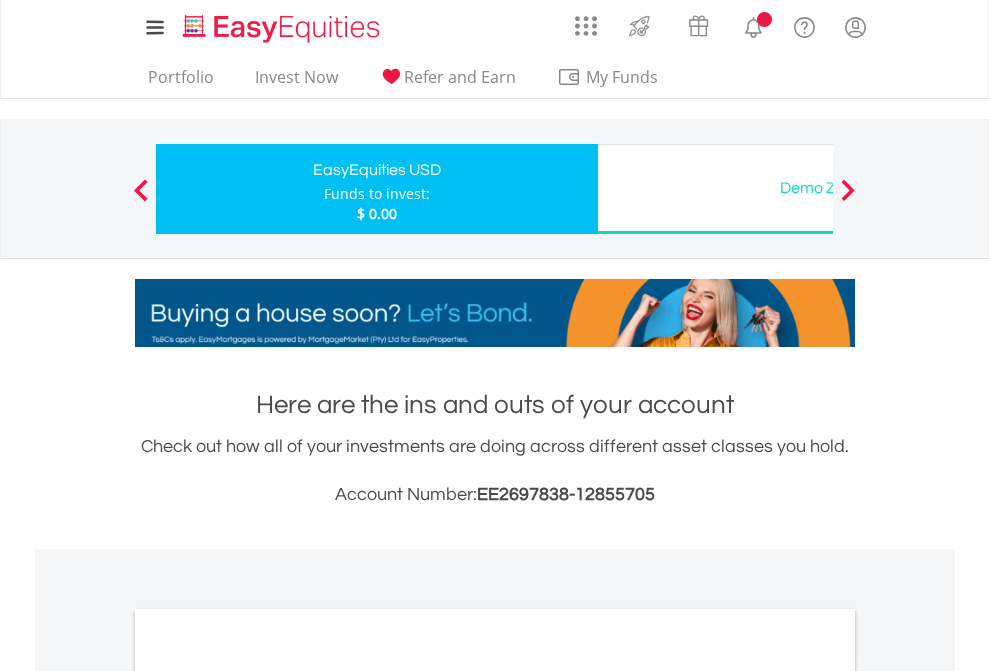 click on "All Holdings" at bounding box center [268, 1096] 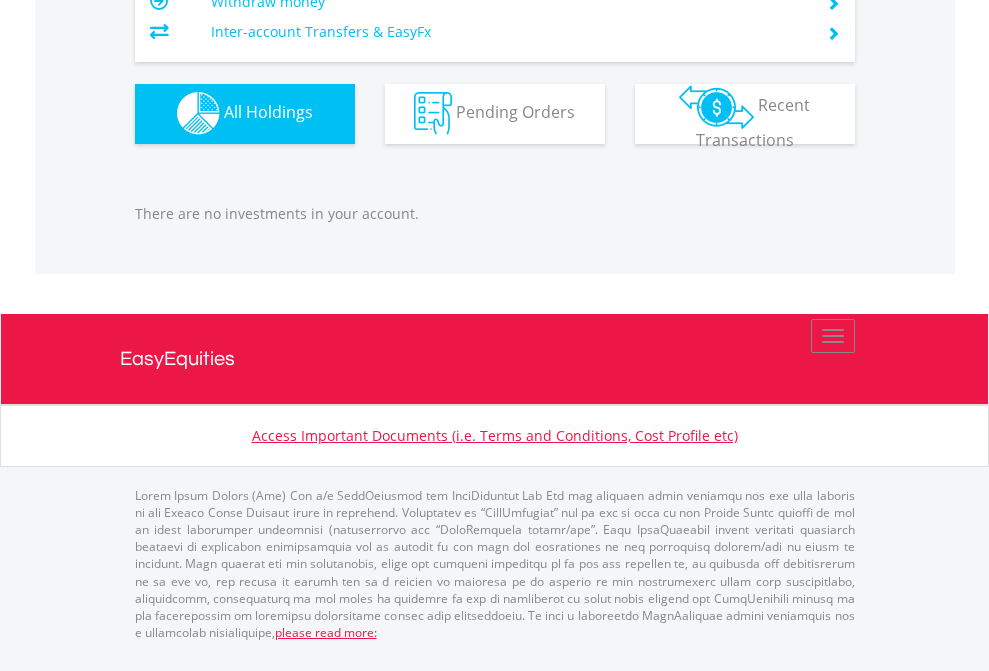 scroll, scrollTop: 1980, scrollLeft: 0, axis: vertical 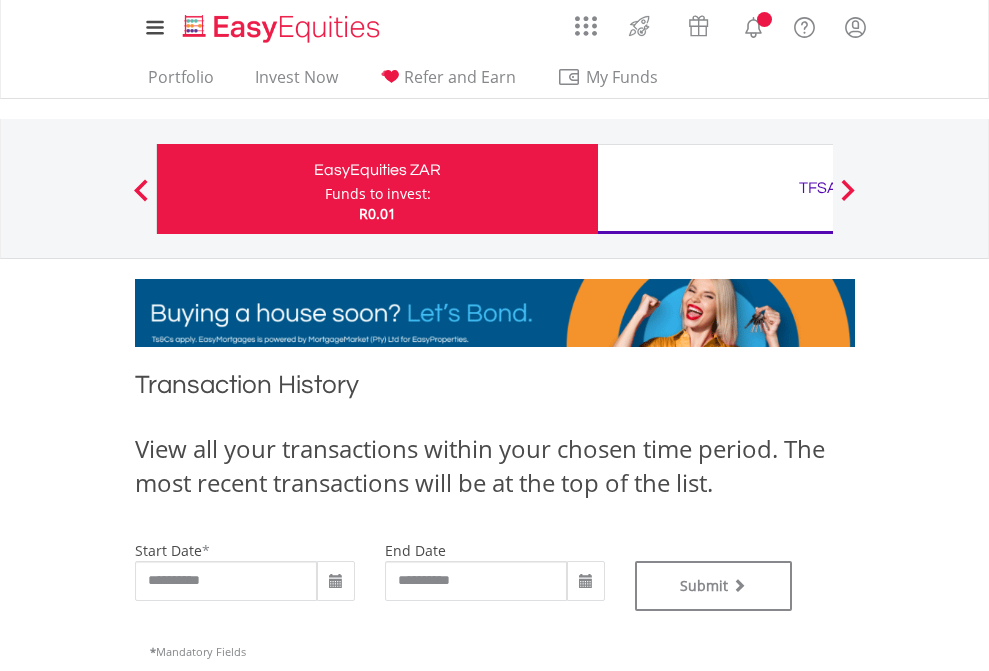 click on "TFSA" at bounding box center (818, 188) 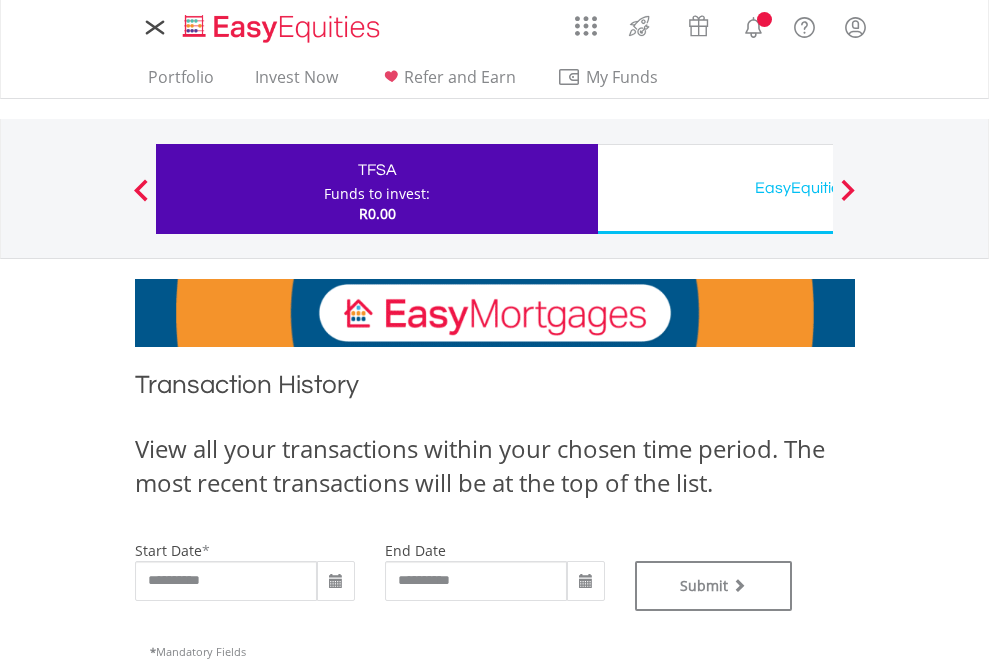 scroll, scrollTop: 0, scrollLeft: 0, axis: both 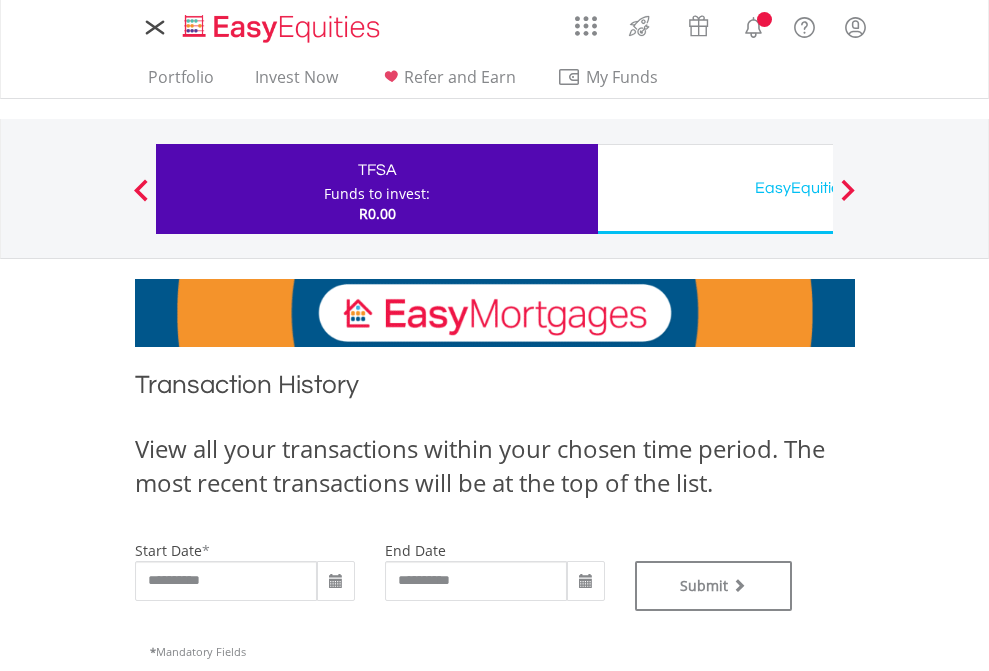 type on "**********" 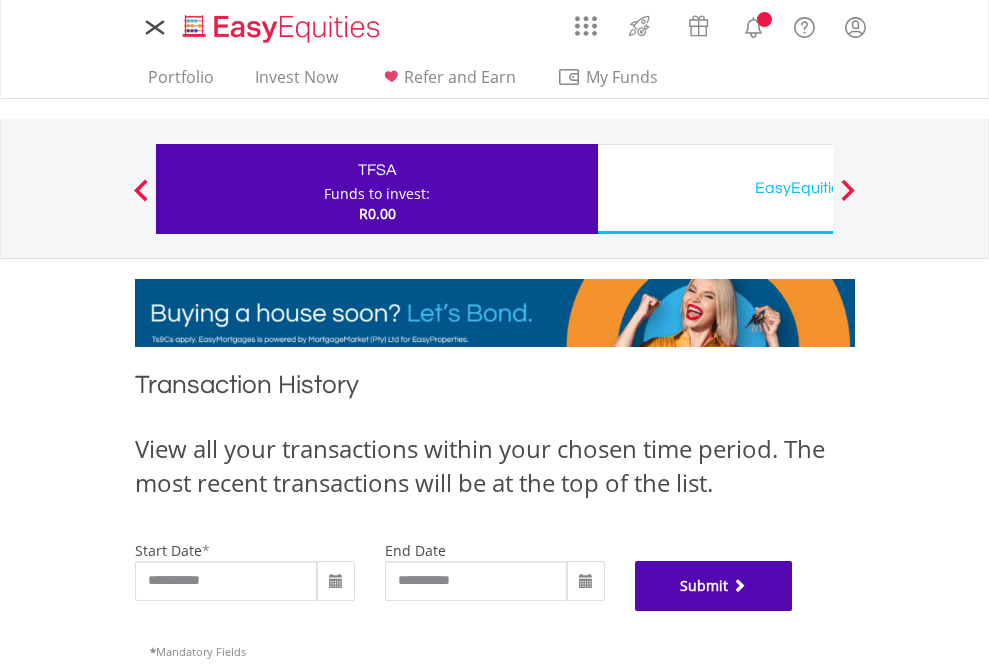 click on "Submit" at bounding box center [714, 586] 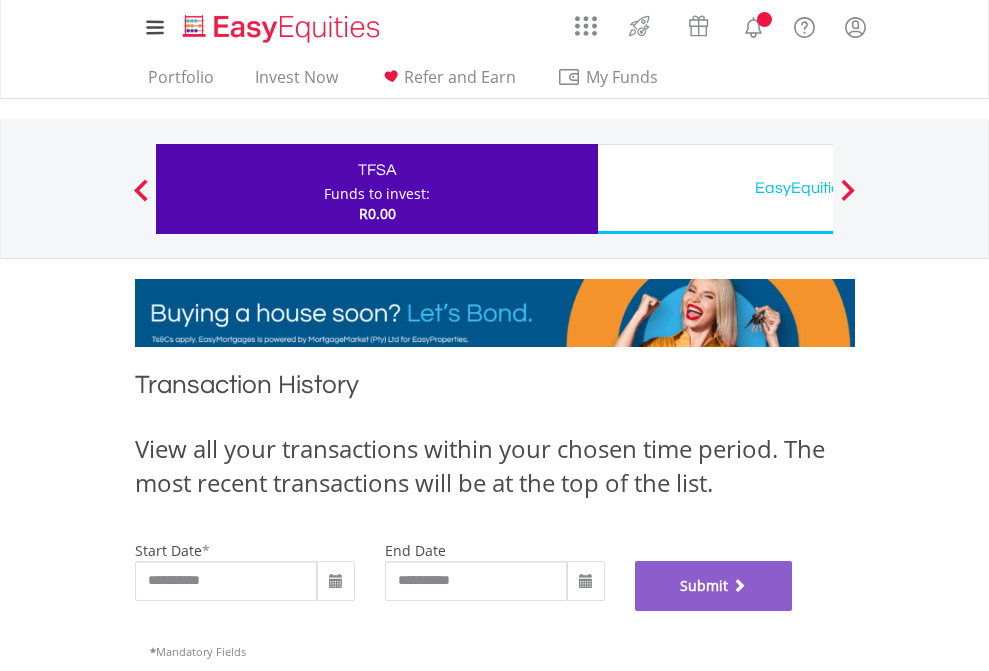 scroll, scrollTop: 811, scrollLeft: 0, axis: vertical 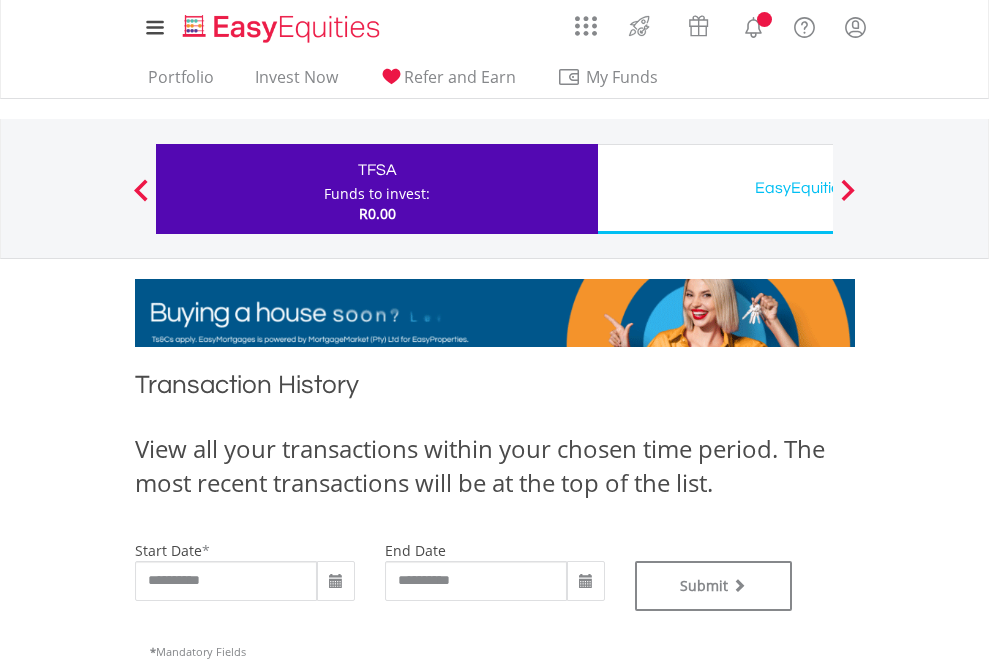 click on "EasyEquities USD" at bounding box center (818, 188) 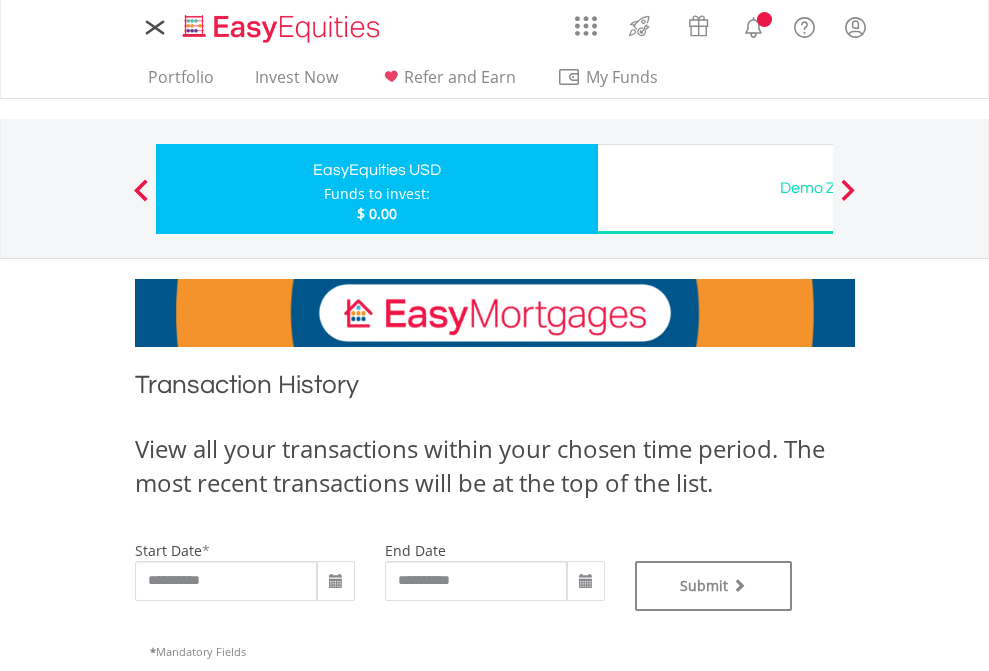 scroll, scrollTop: 0, scrollLeft: 0, axis: both 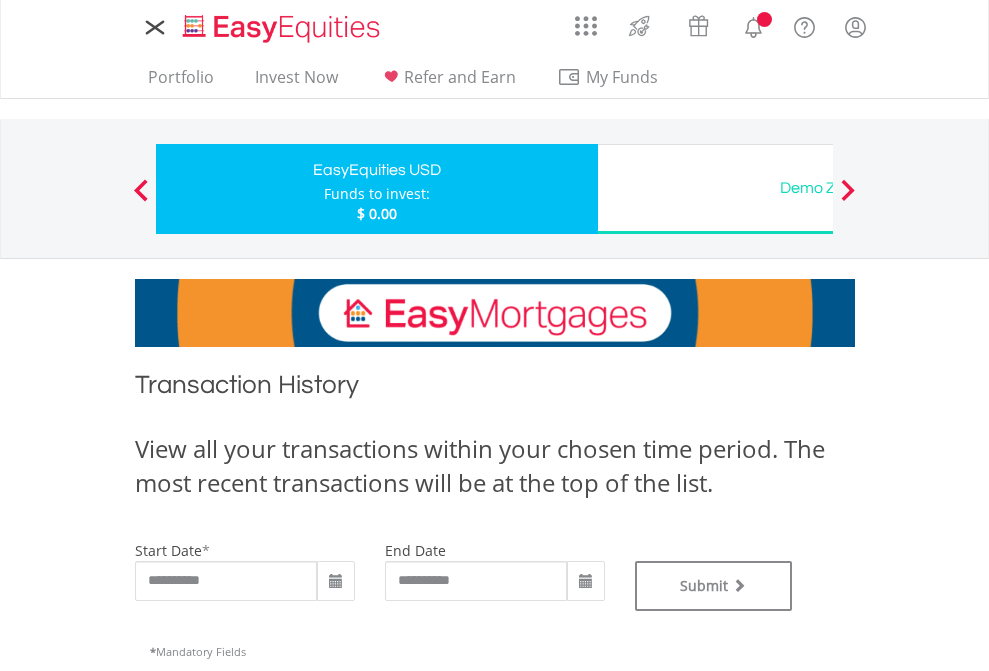 type on "**********" 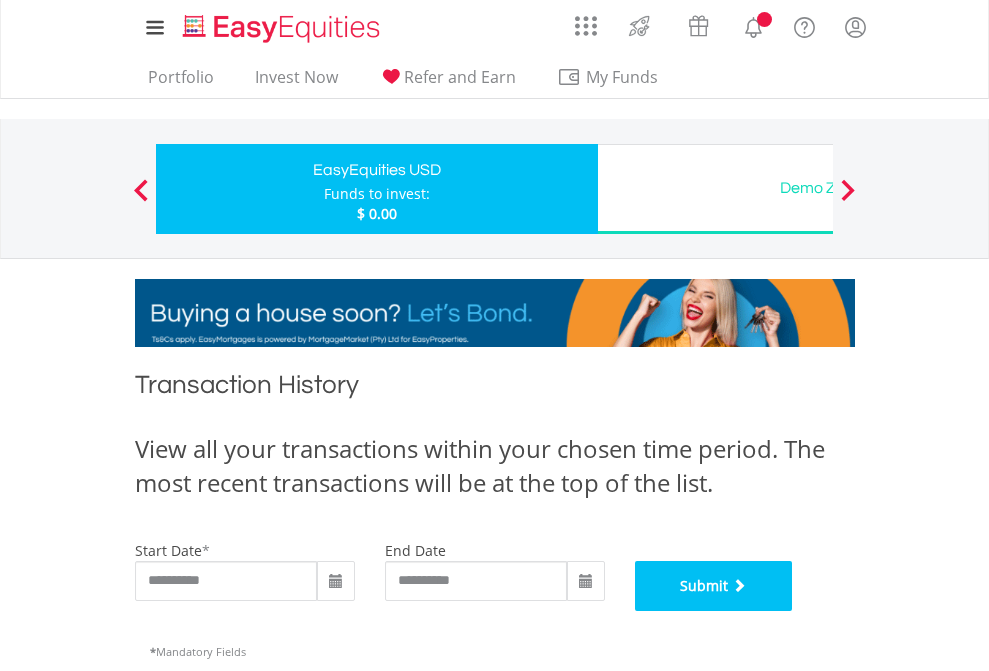 click on "Submit" at bounding box center (714, 586) 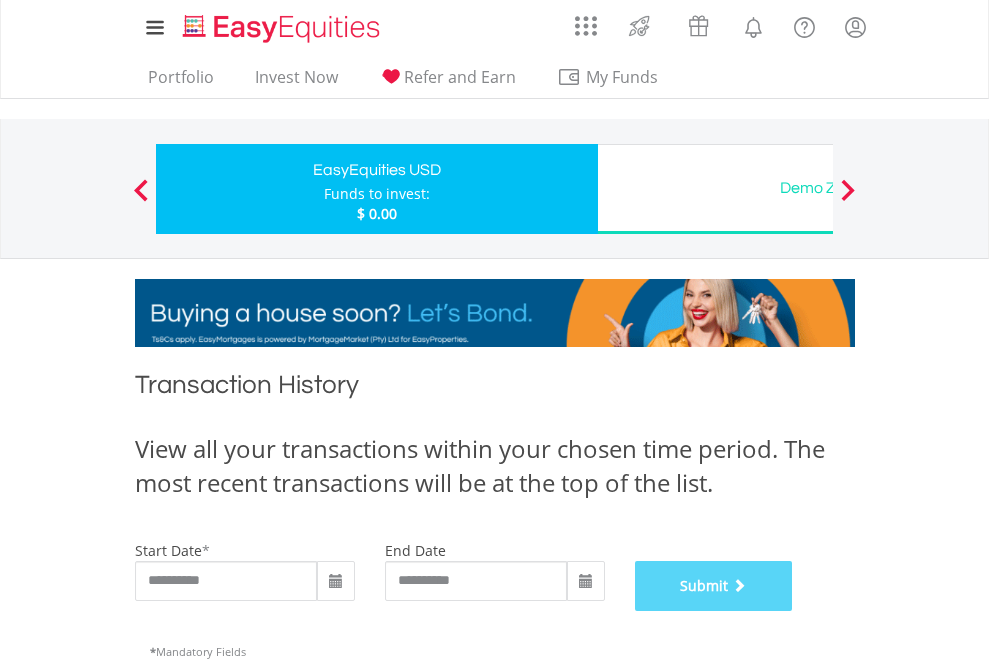scroll, scrollTop: 811, scrollLeft: 0, axis: vertical 